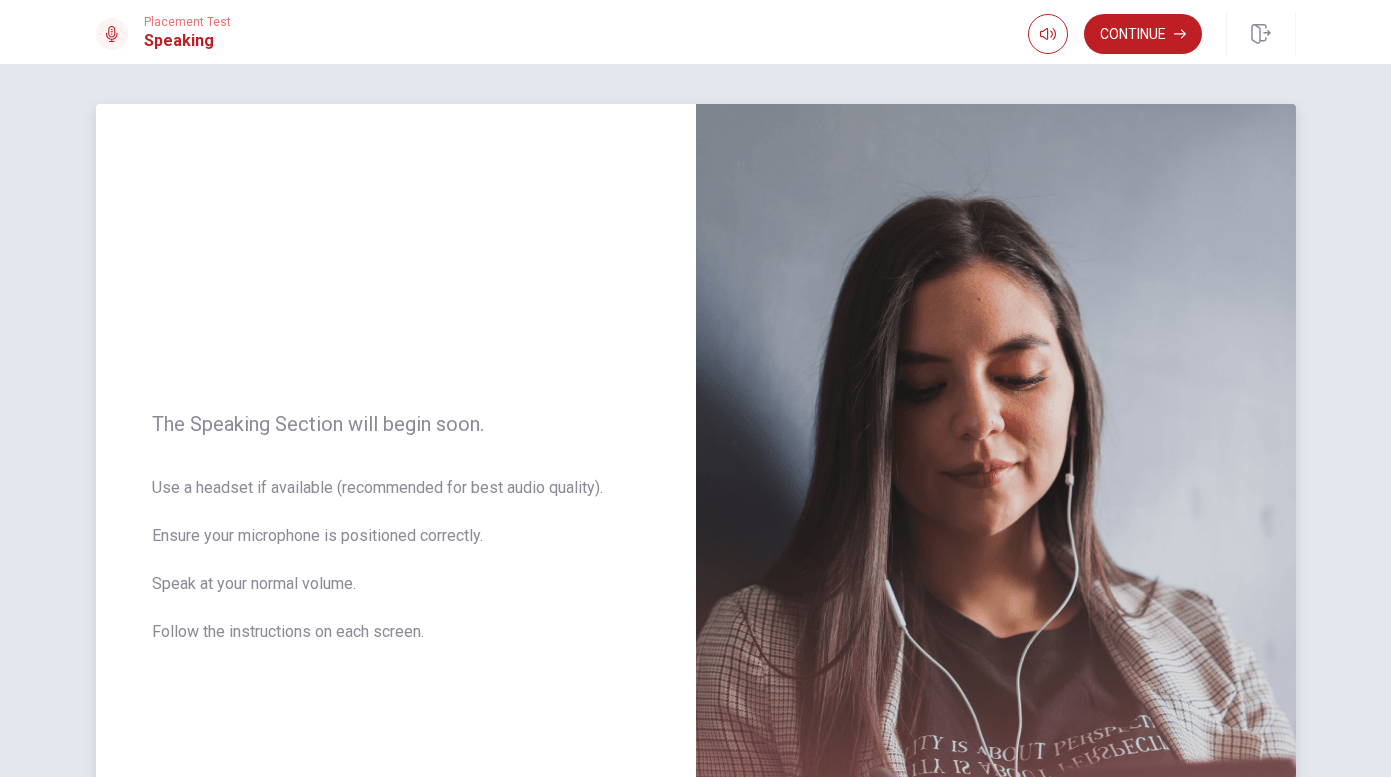 scroll, scrollTop: 0, scrollLeft: 0, axis: both 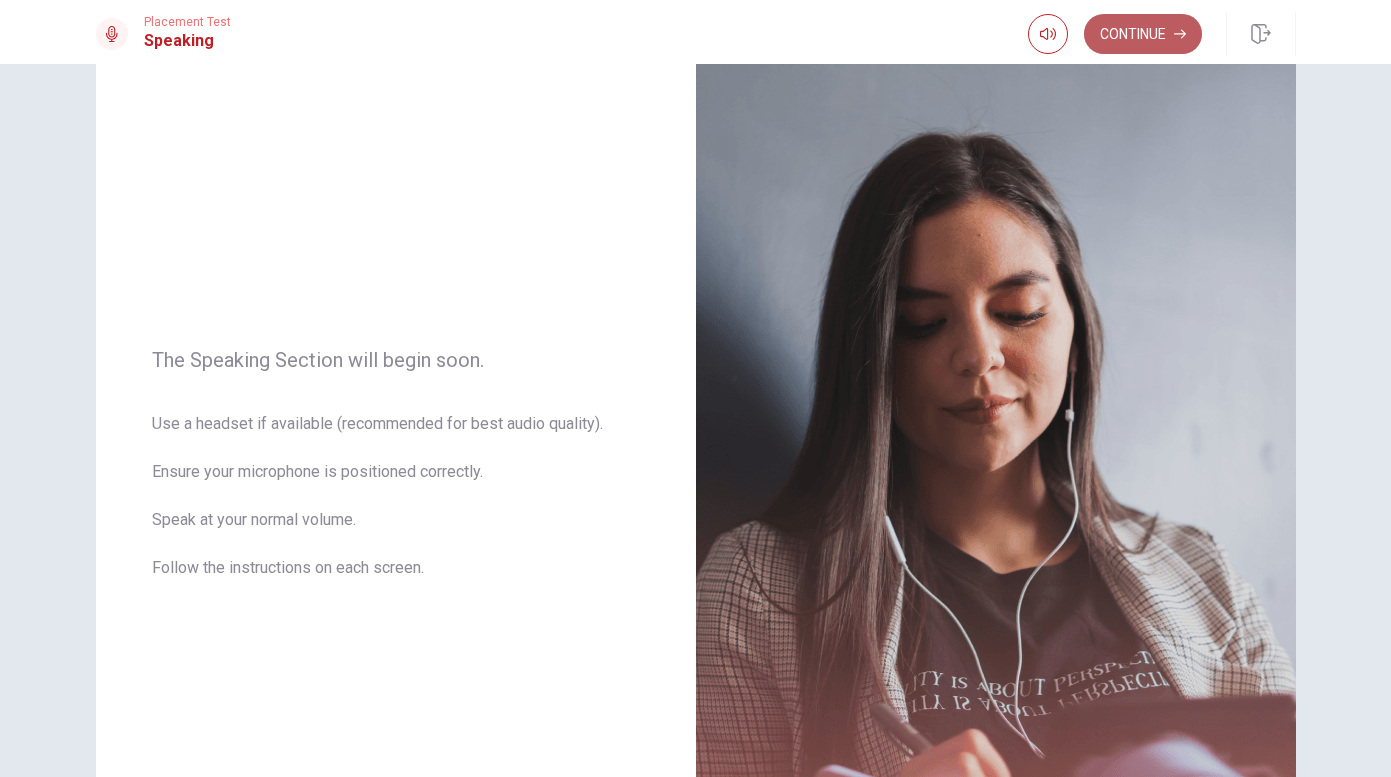 click on "Continue" at bounding box center [1143, 34] 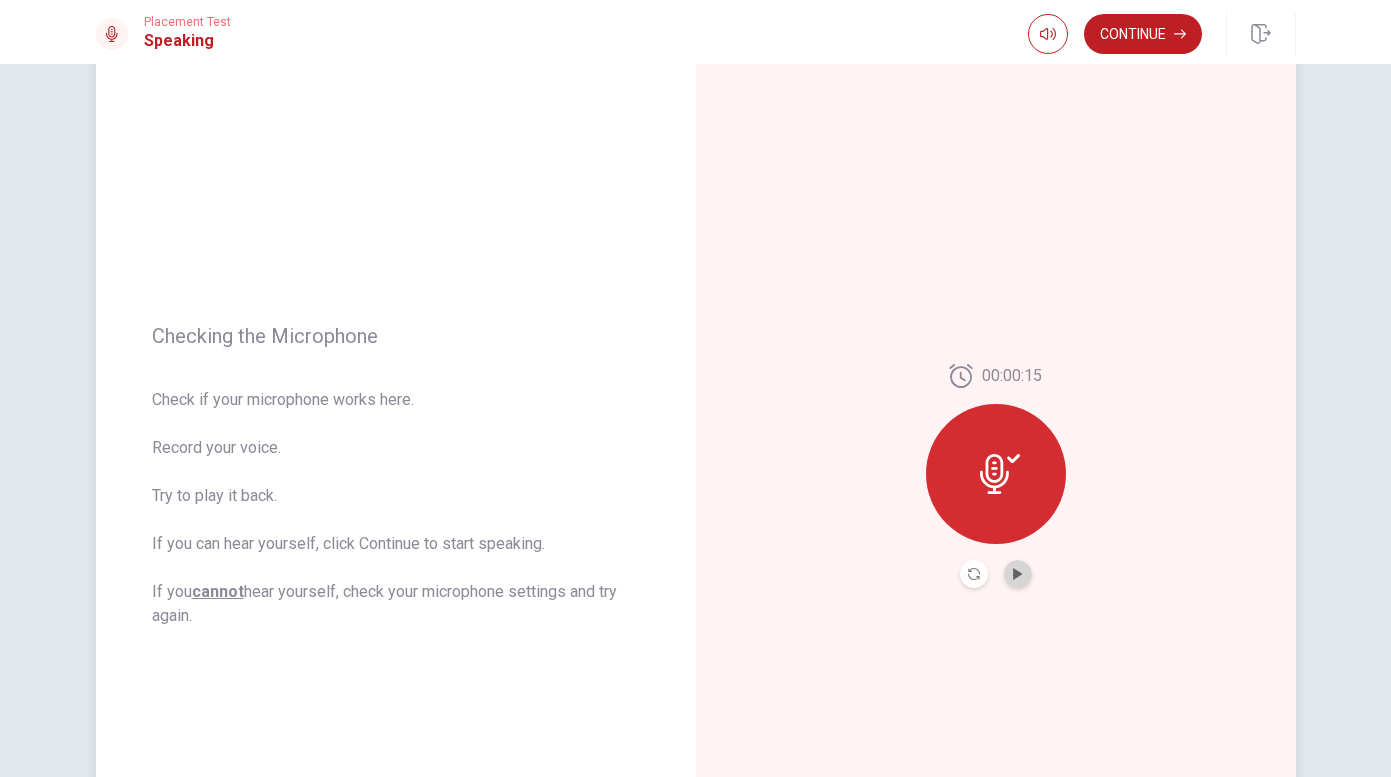 click at bounding box center [1018, 574] 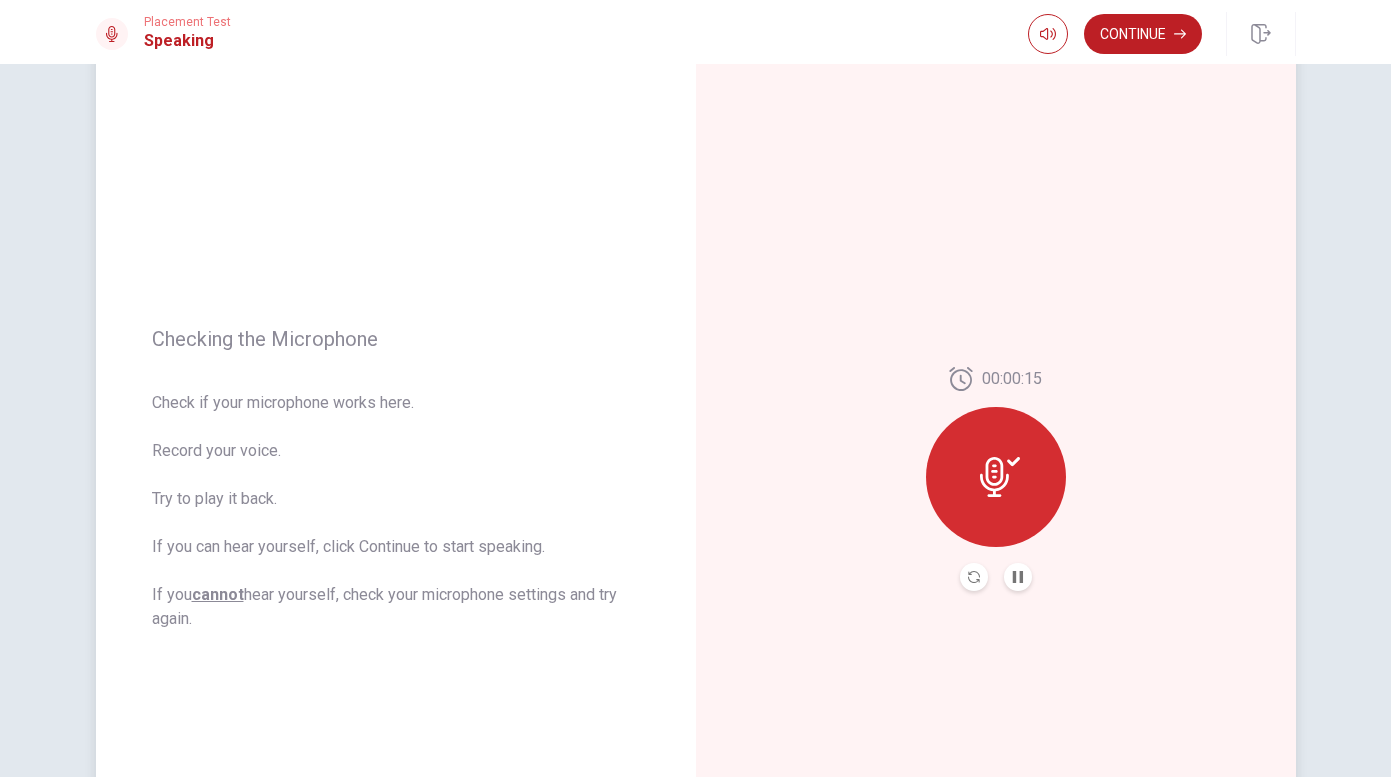 scroll, scrollTop: 57, scrollLeft: 0, axis: vertical 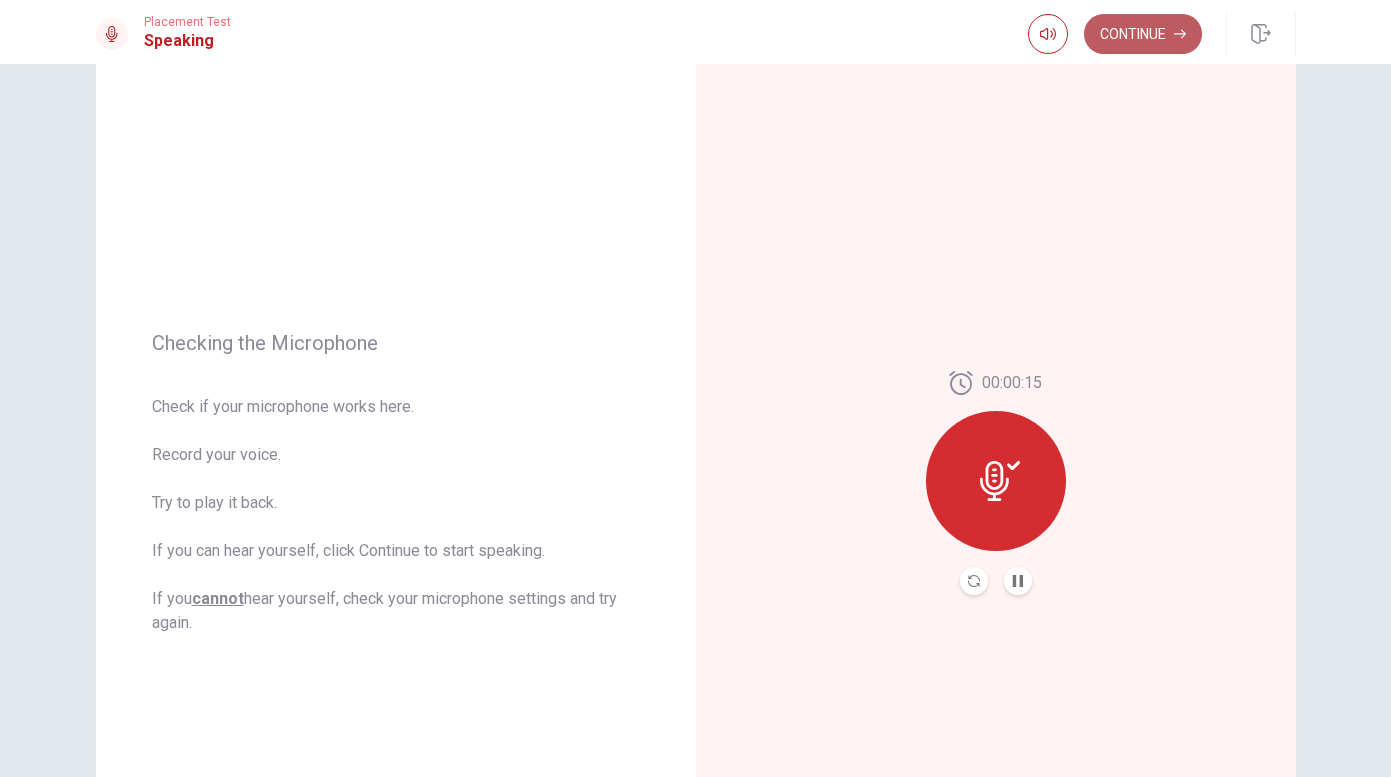 click on "Continue" at bounding box center [1143, 34] 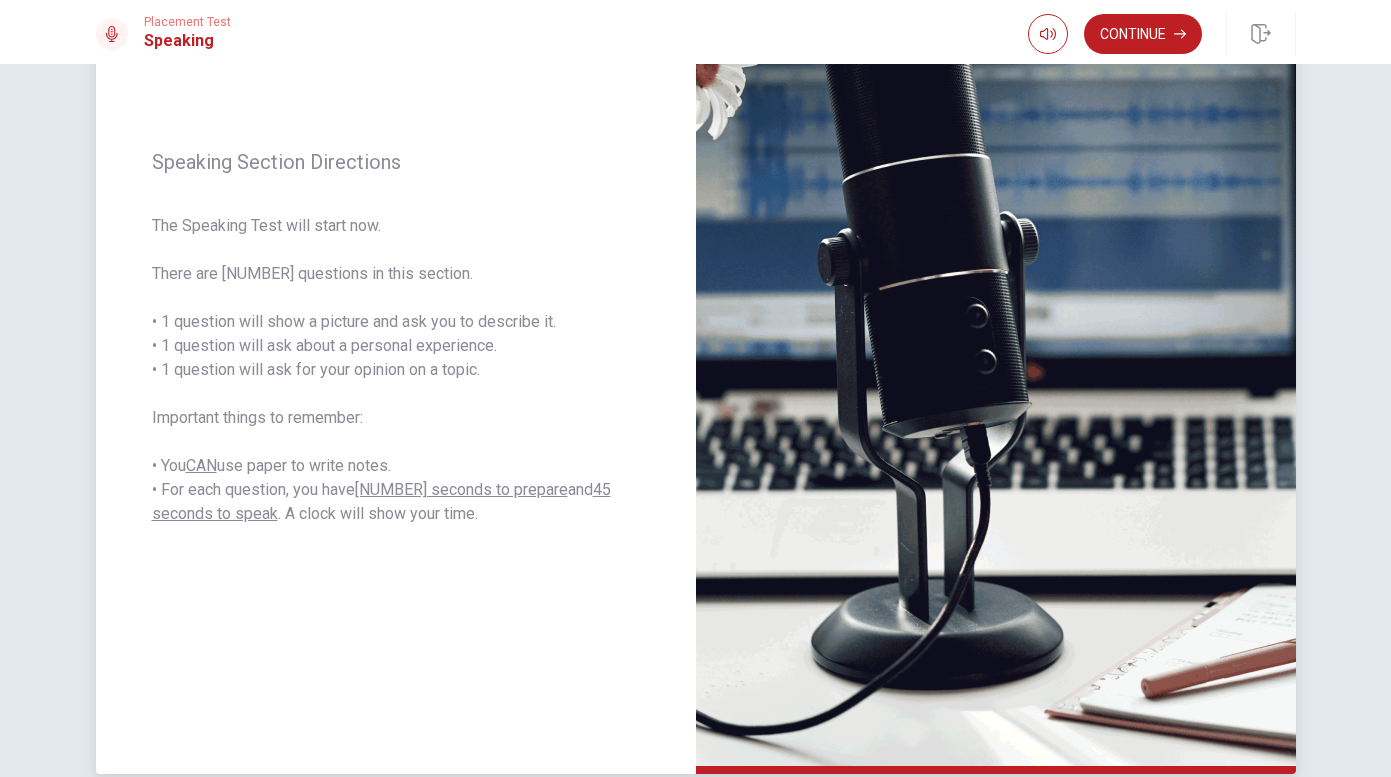 scroll, scrollTop: 303, scrollLeft: 0, axis: vertical 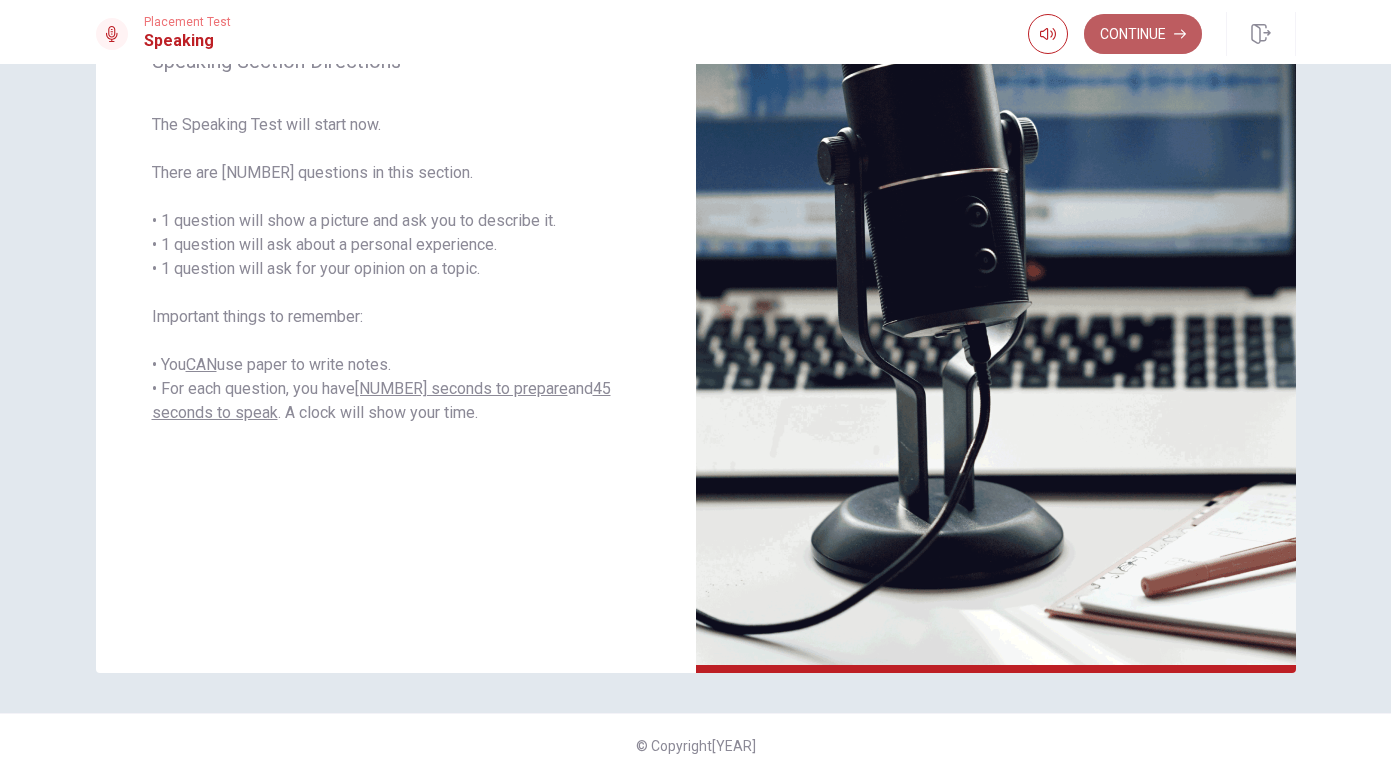 click on "Continue" at bounding box center [1143, 34] 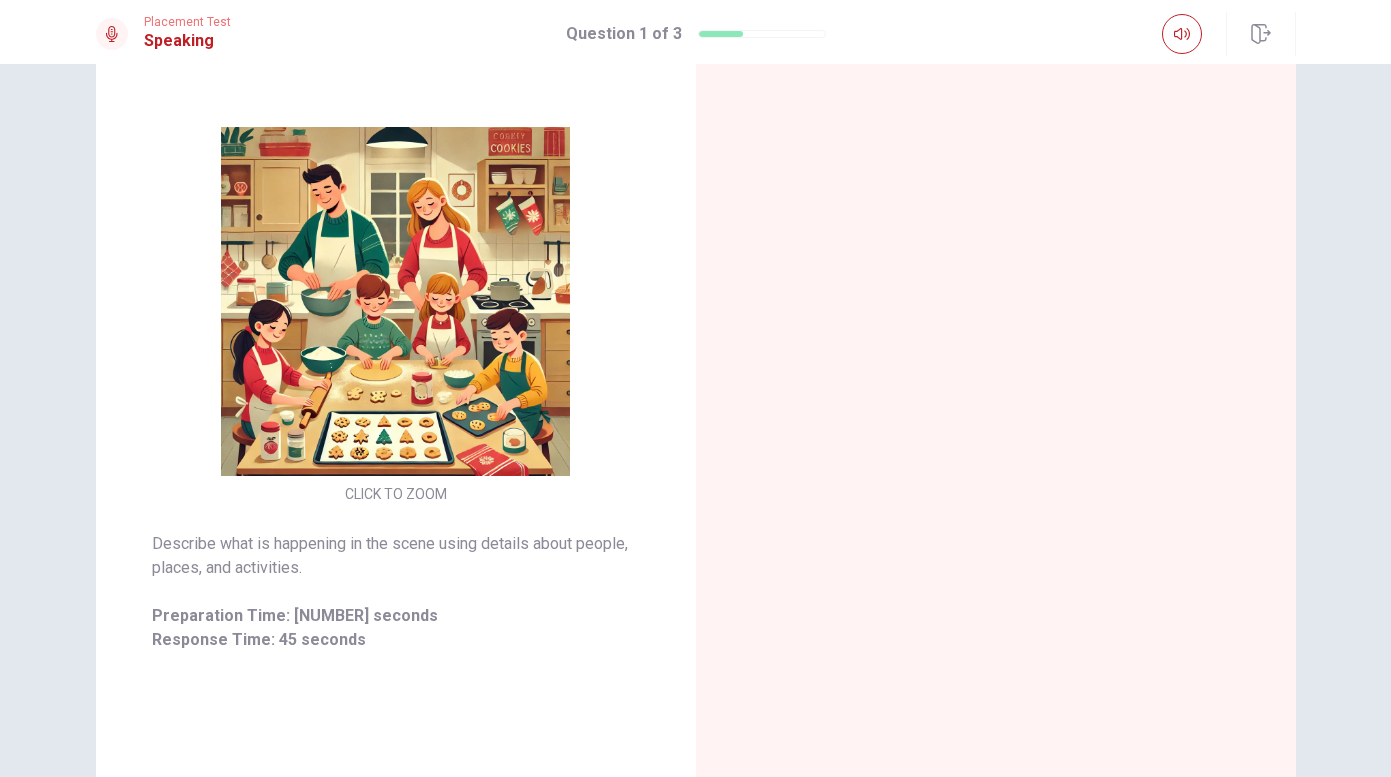 scroll, scrollTop: 167, scrollLeft: 0, axis: vertical 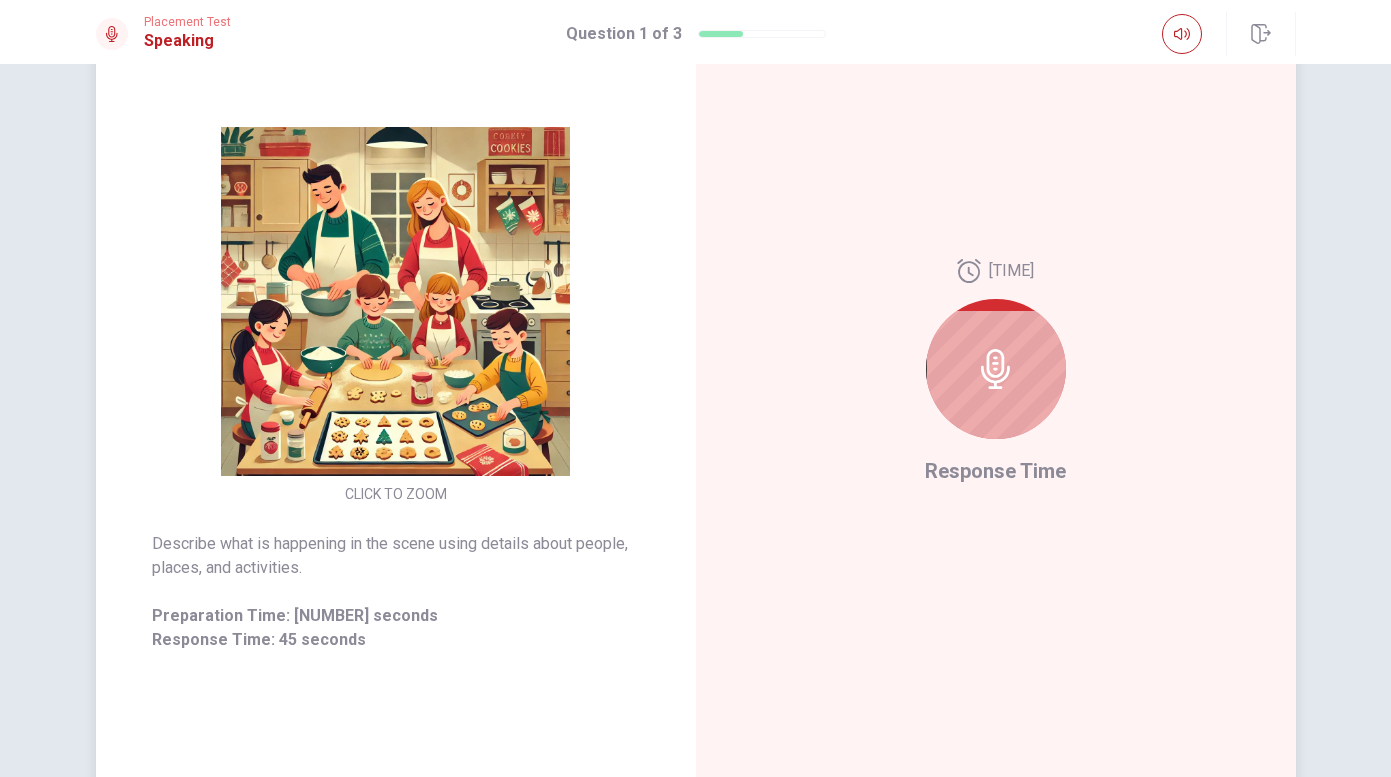 click at bounding box center [996, 369] 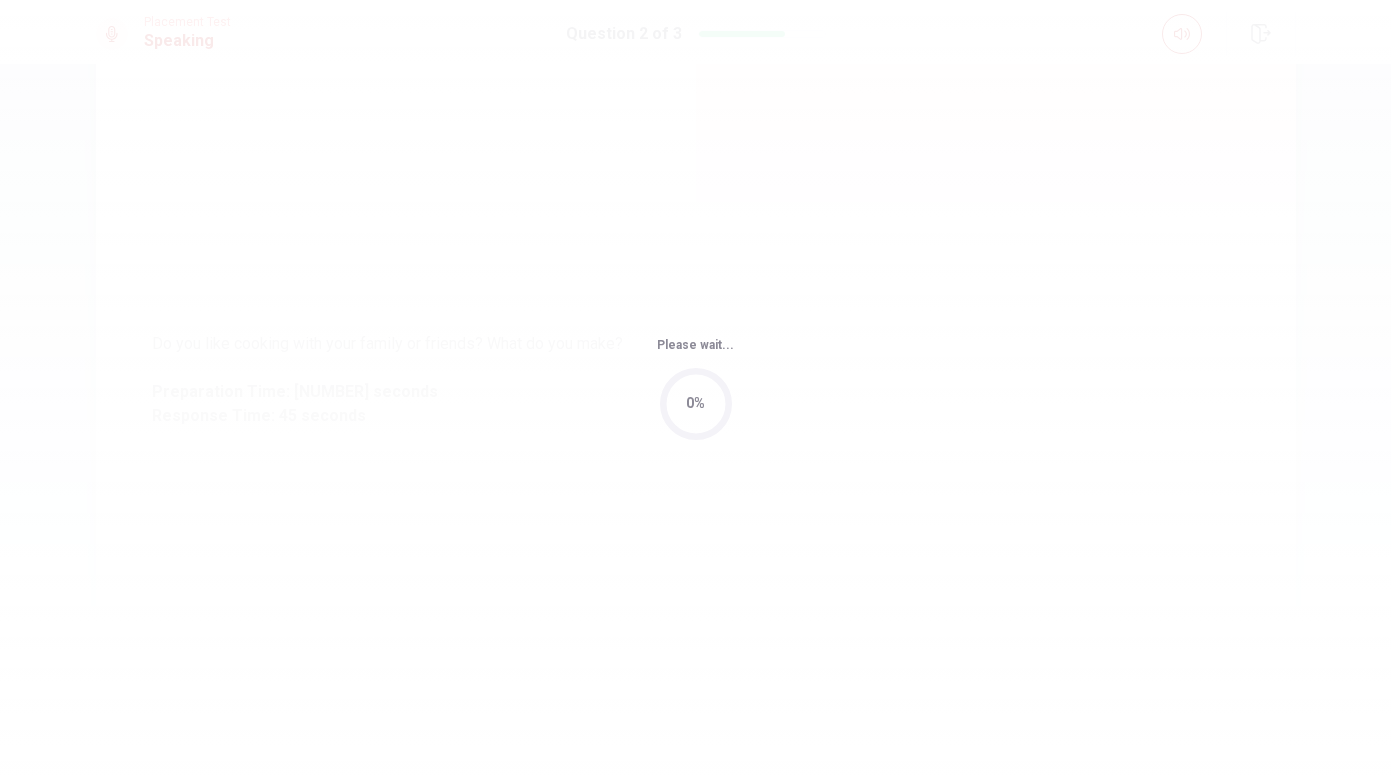 scroll, scrollTop: 0, scrollLeft: 0, axis: both 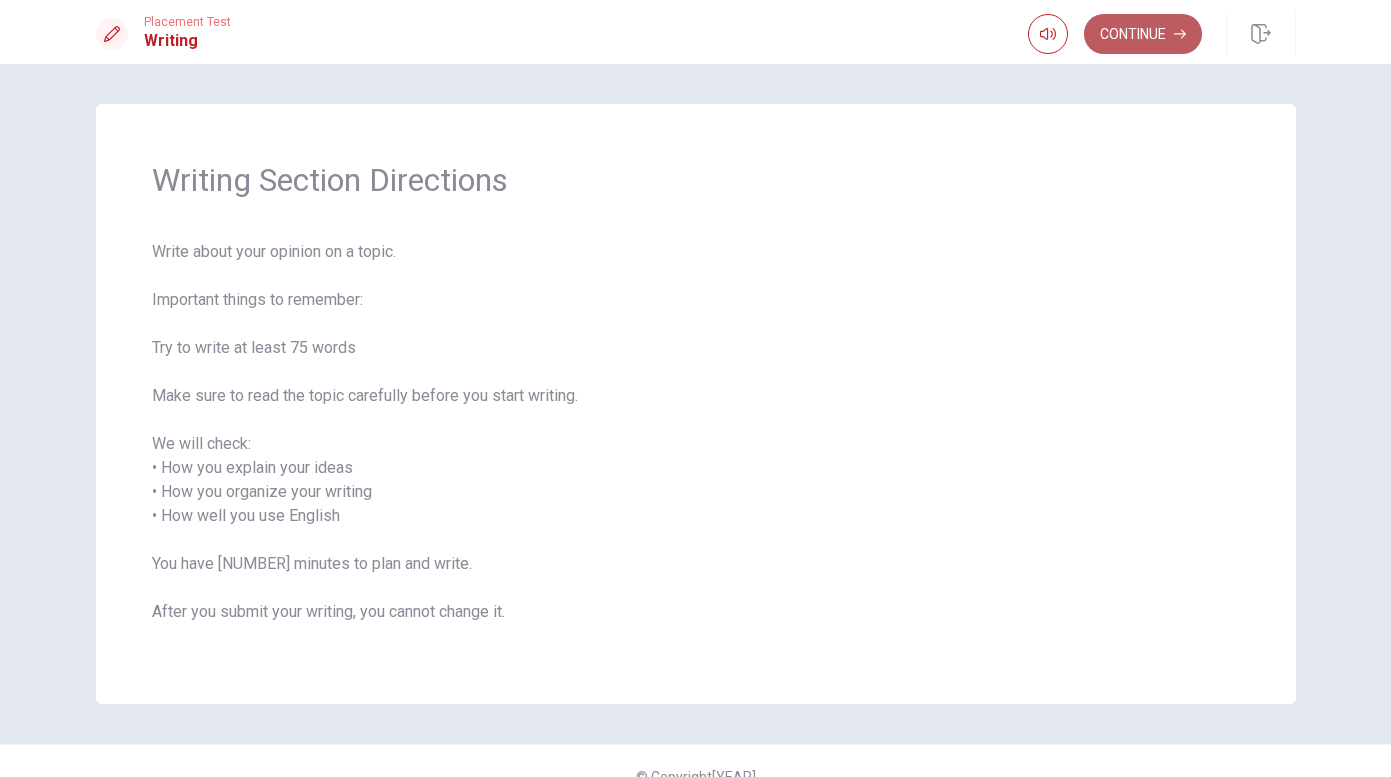 click on "Continue" at bounding box center [1143, 34] 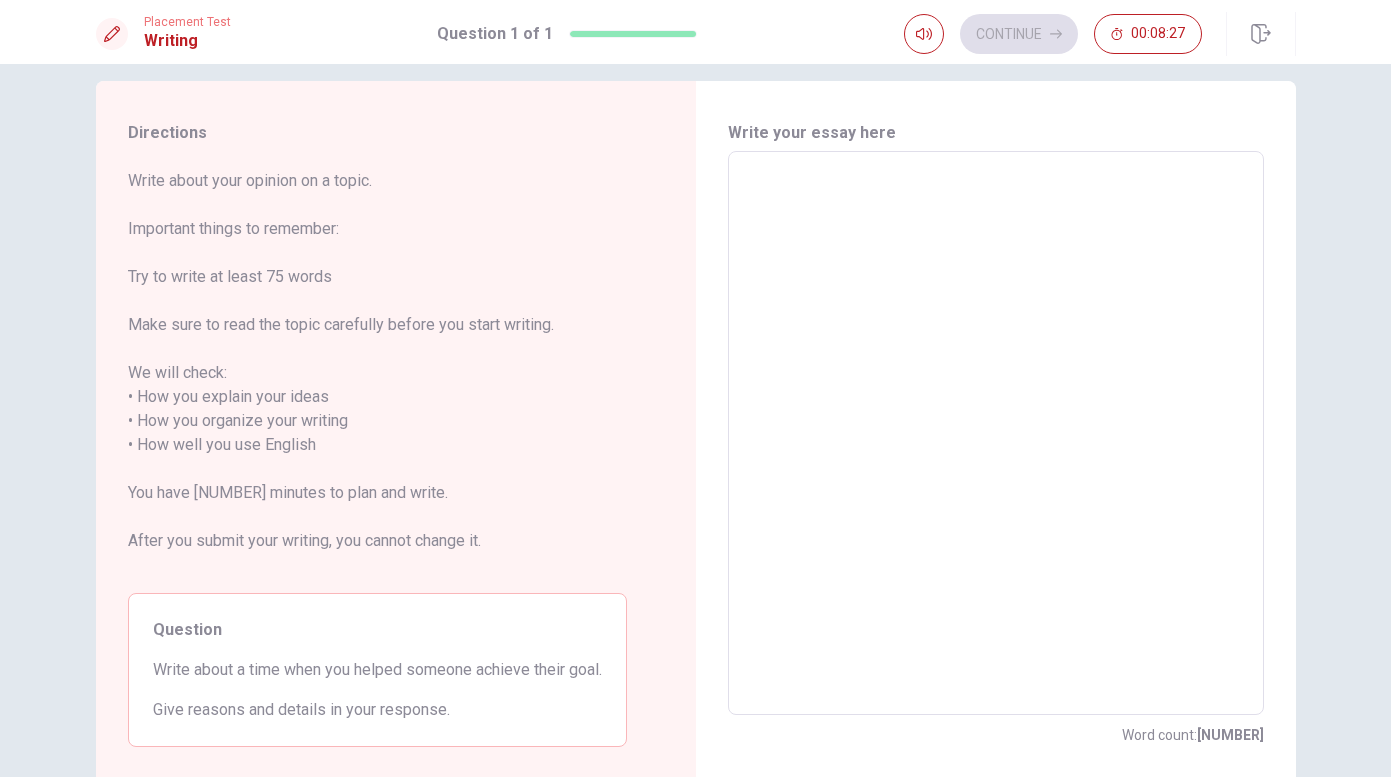 scroll, scrollTop: 21, scrollLeft: 0, axis: vertical 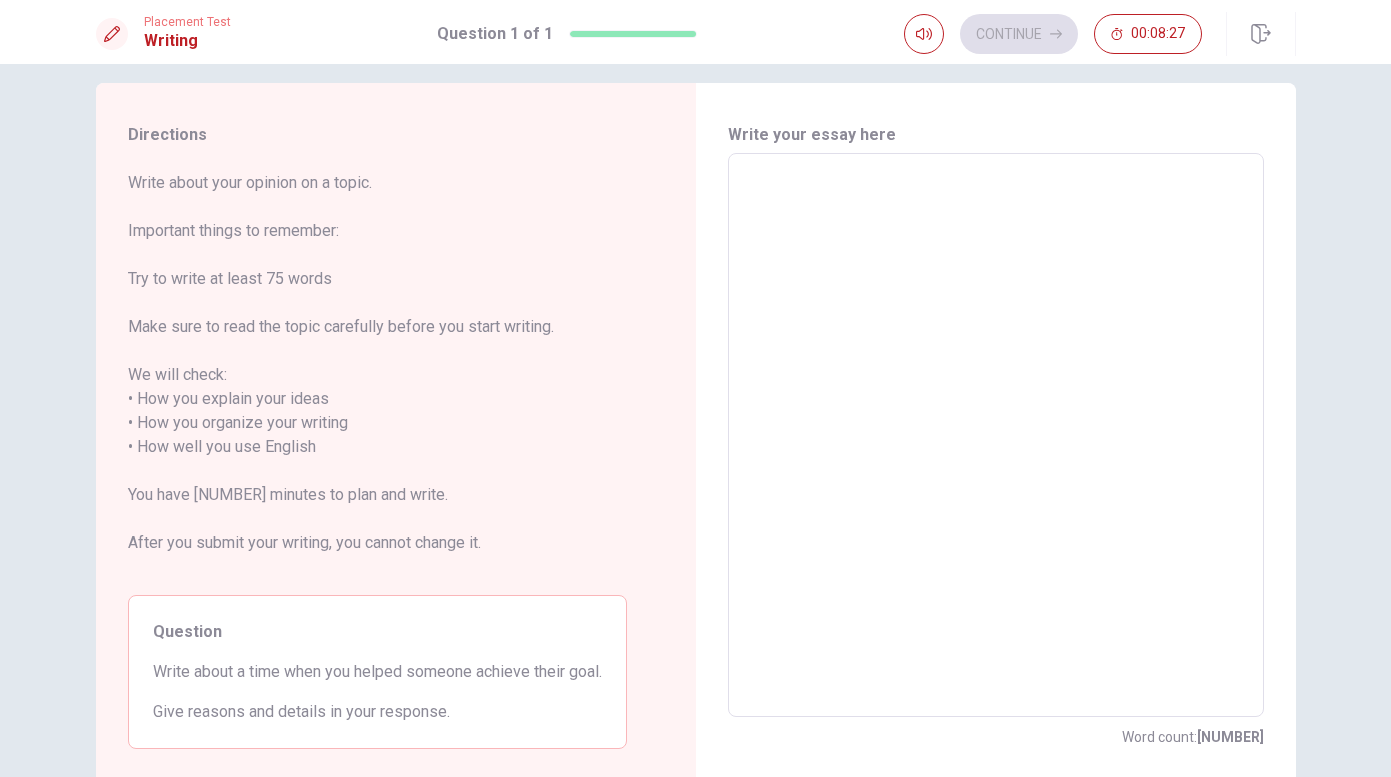 click at bounding box center [996, 435] 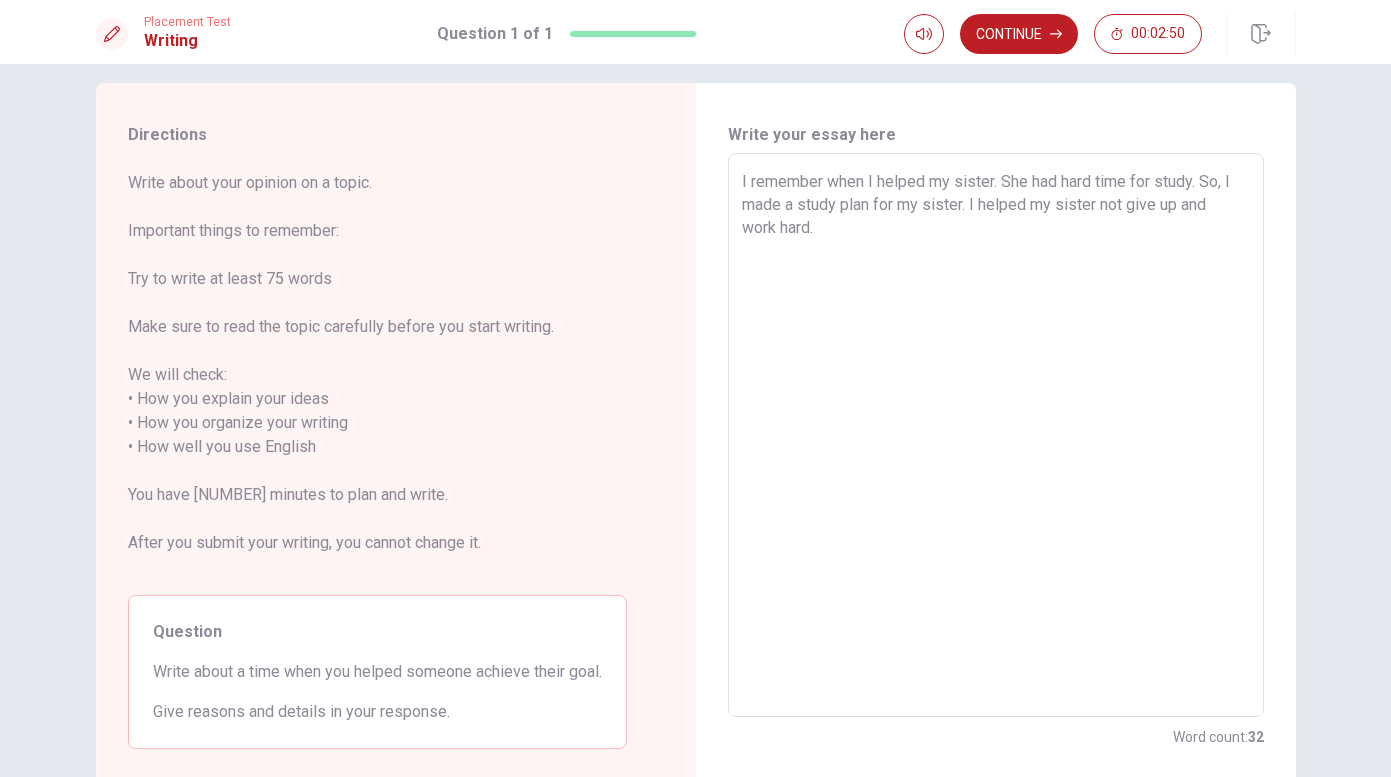 type on "I remember when I helped my sister. She had hard time for study. So, I made a study plan for my sister. I helped my sister not give up and work hard." 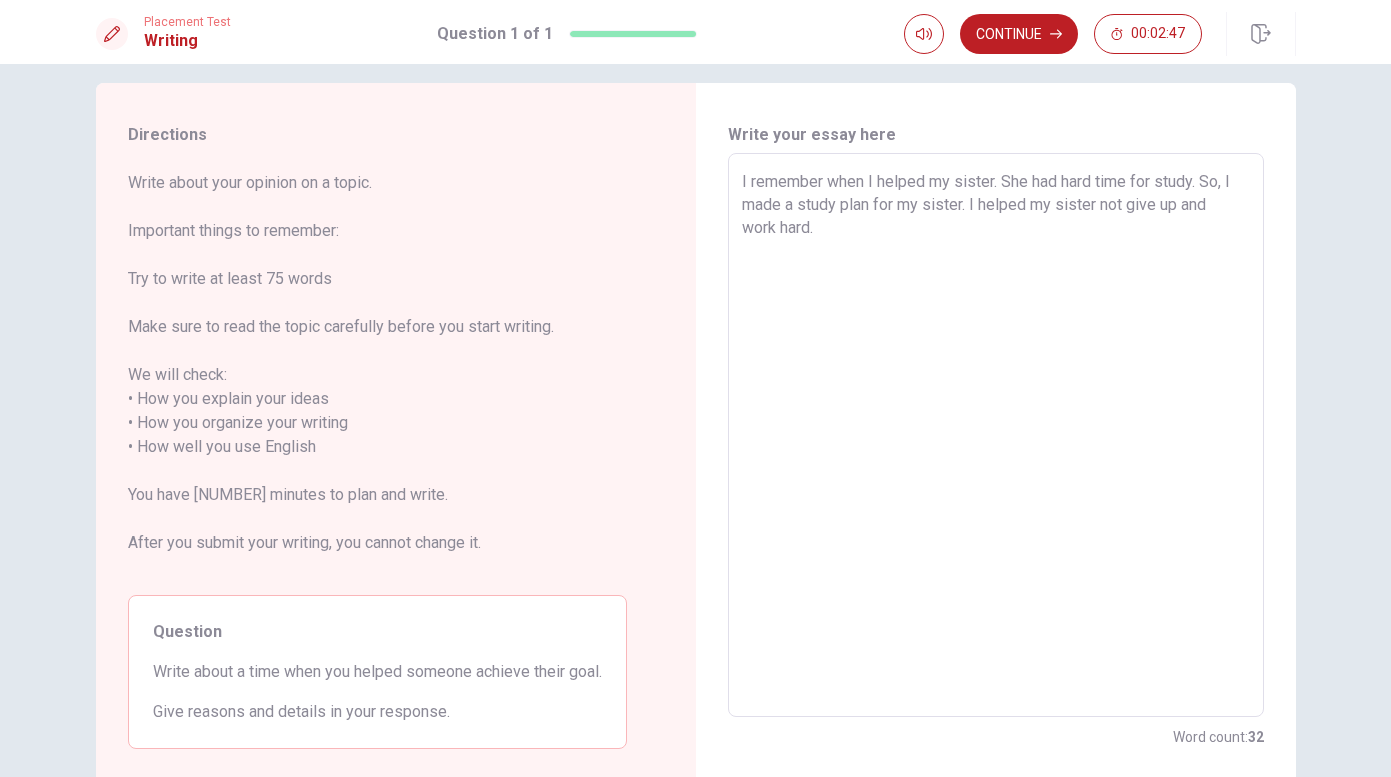 click on "I remember when I helped my sister. She had hard time for study. So, I made a study plan for my sister. I helped my sister not give up and work hard." at bounding box center (996, 435) 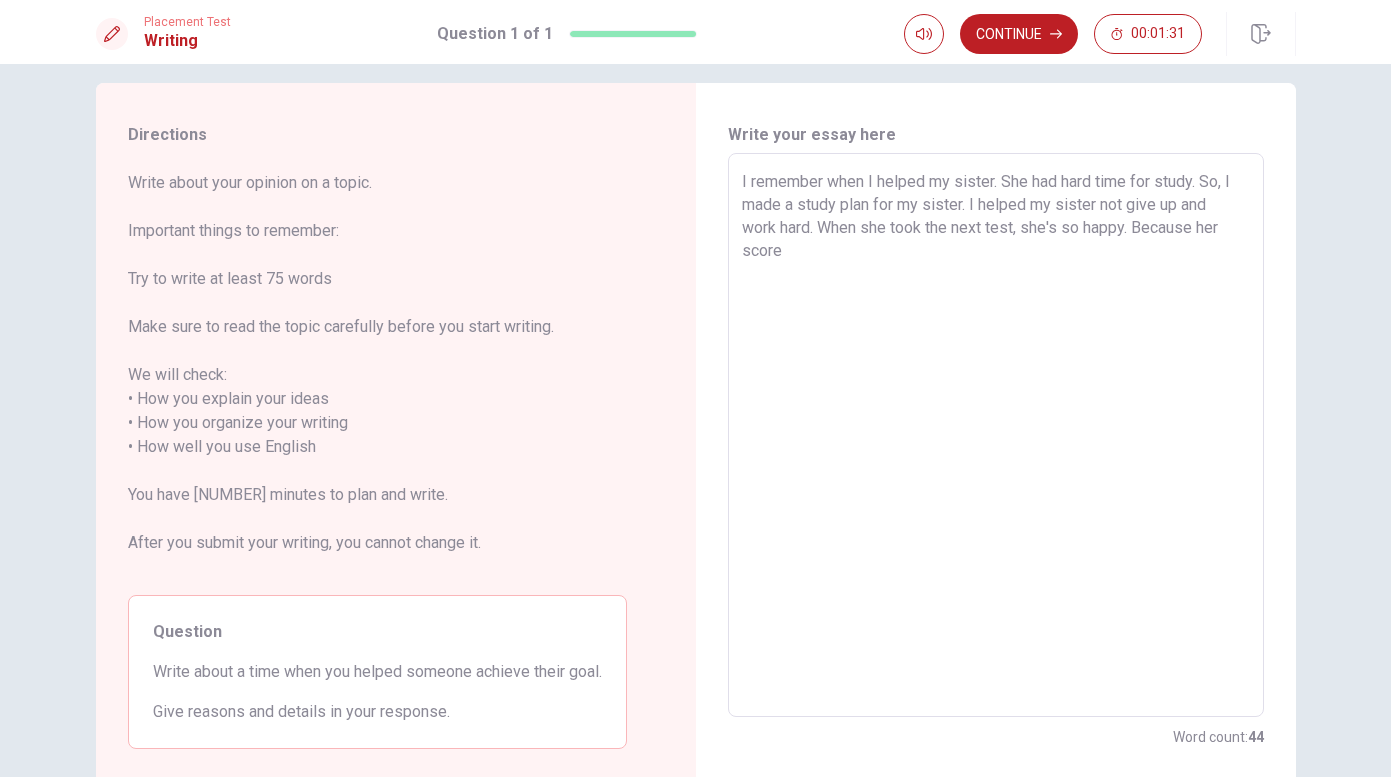 click on "I remember when I helped my sister. She had hard time for study. So, I made a study plan for my sister. I helped my sister not give up and work hard. When she took the next test, she's so happy. Because her score" at bounding box center [996, 435] 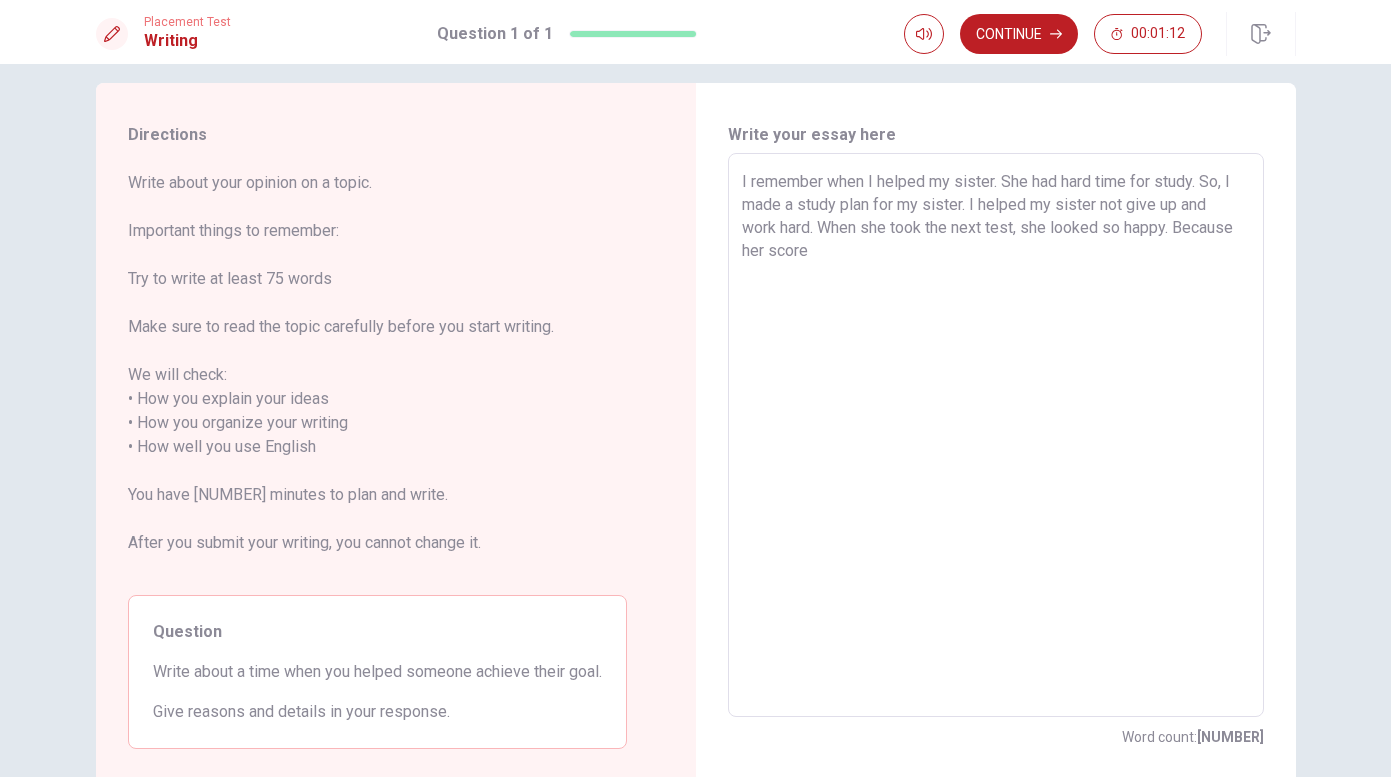 click on "I remember when I helped my sister. She had hard time for study. So, I made a study plan for my sister. I helped my sister not give up and work hard. When she took the next test, she looked so happy. Because her score" at bounding box center (996, 435) 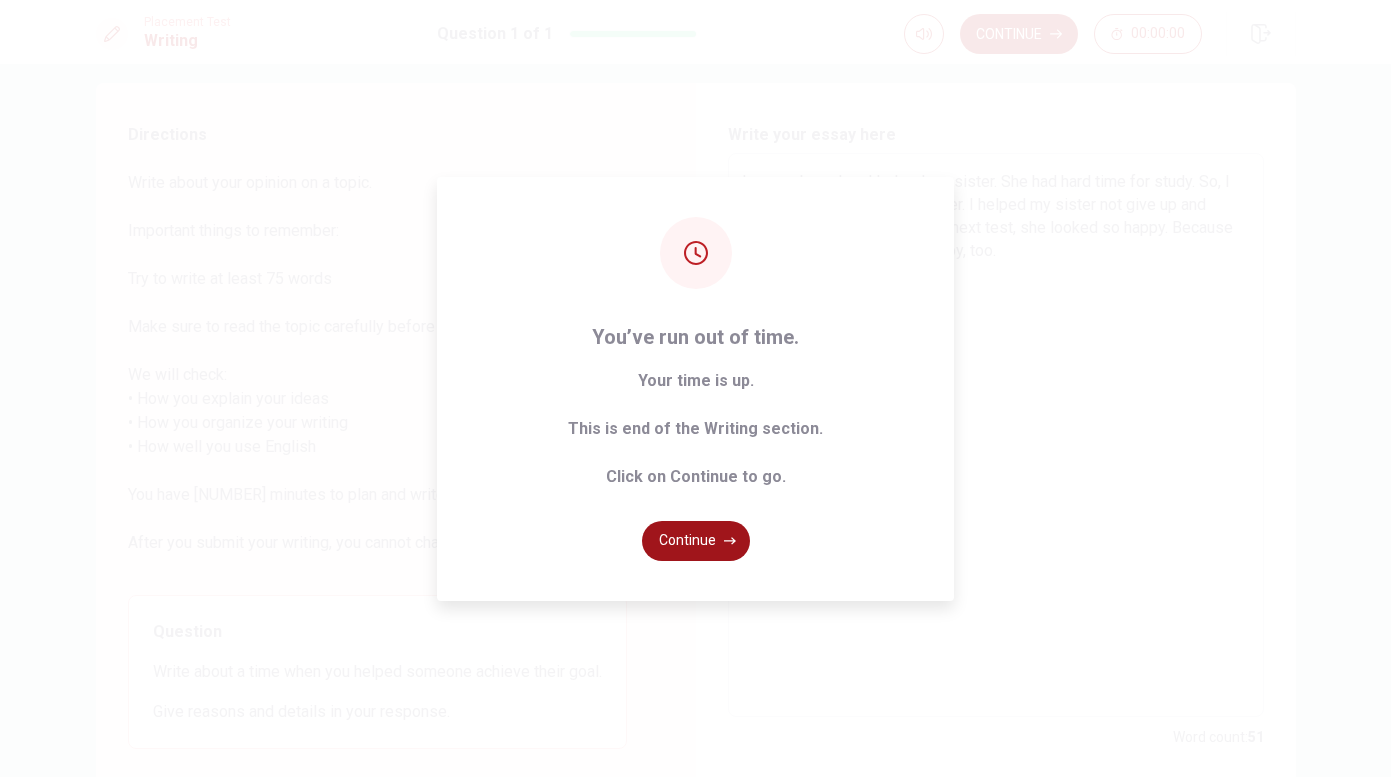 type on "I remember when I helped my sister. She had hard time for study. So, I made a study plan for my sister. I helped my sister not give up and work hard. When she took the next test, she looked so happy. Because her score went up. I were happy, too." 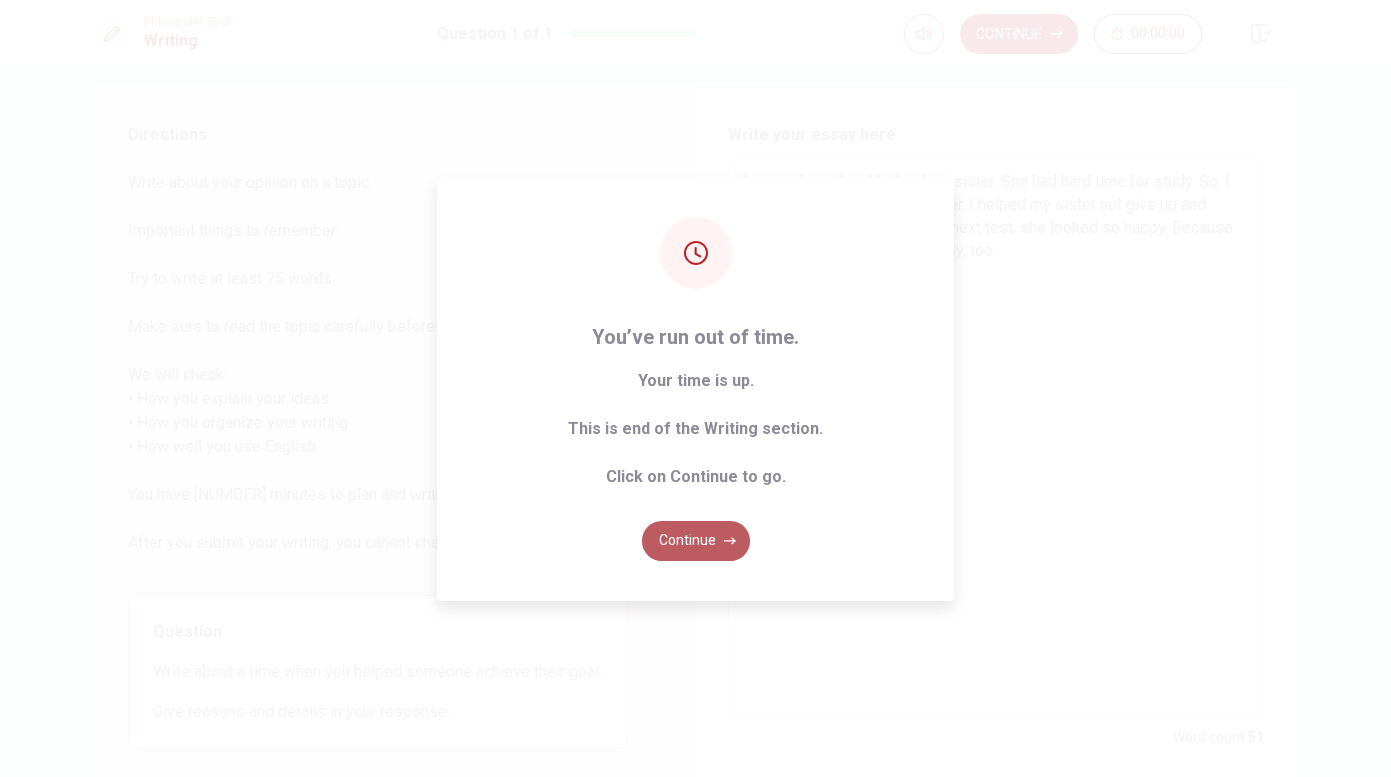 click on "Continue" at bounding box center (696, 541) 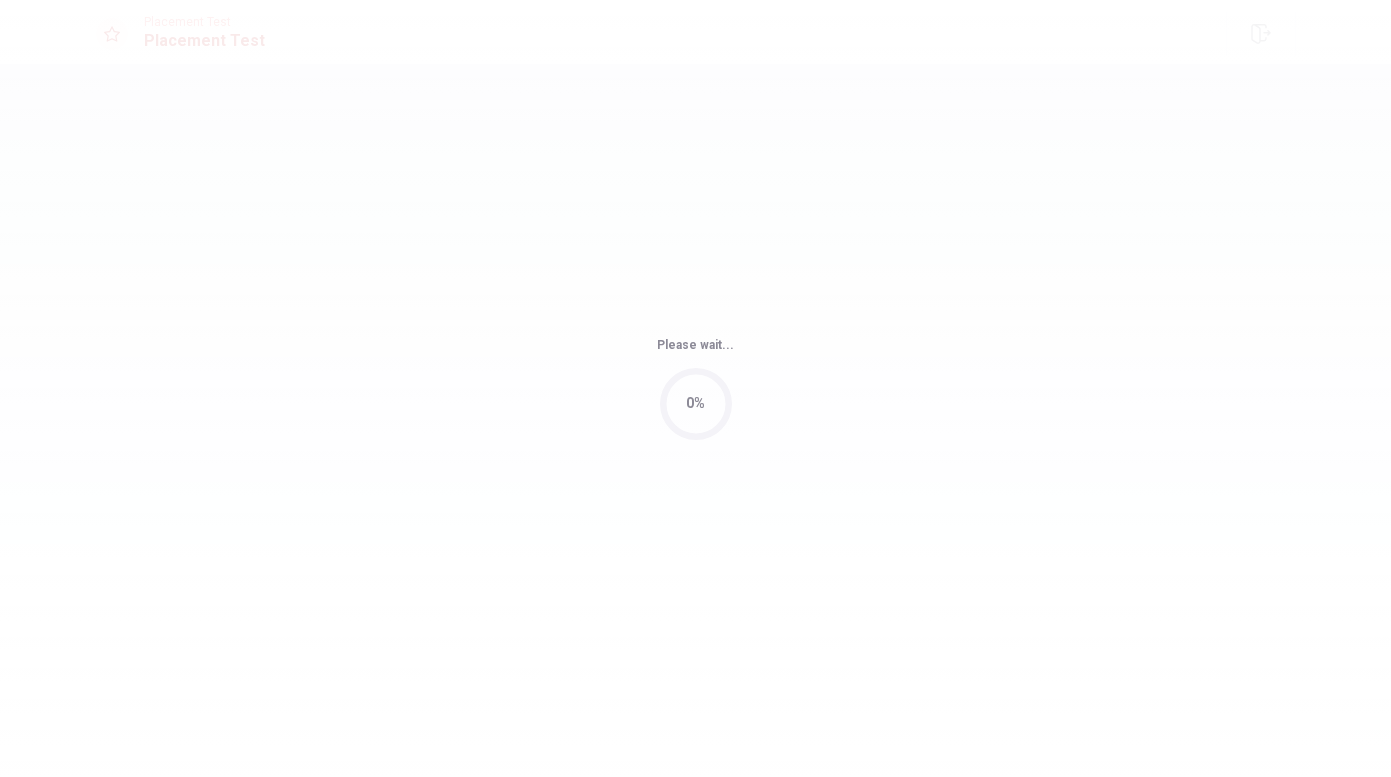 scroll, scrollTop: 0, scrollLeft: 0, axis: both 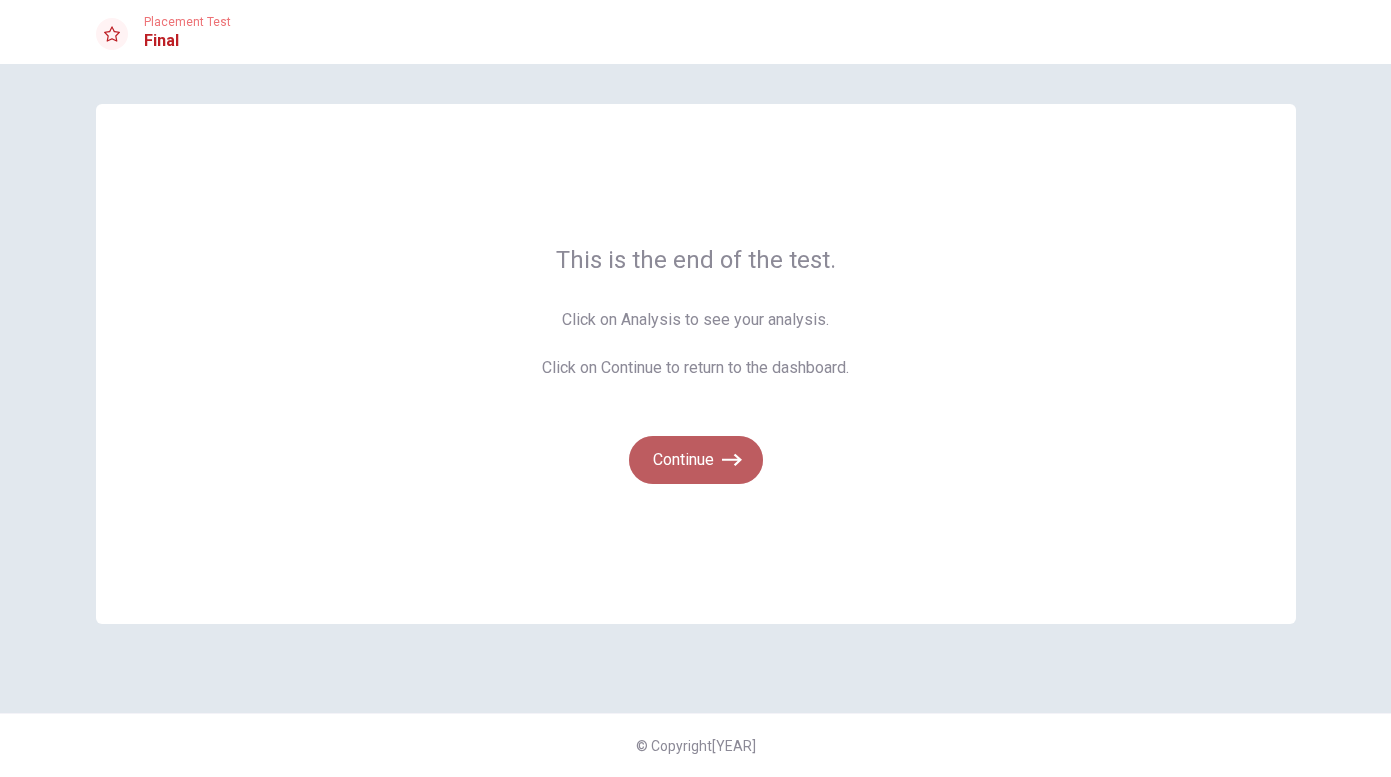 click on "Continue" at bounding box center [696, 460] 